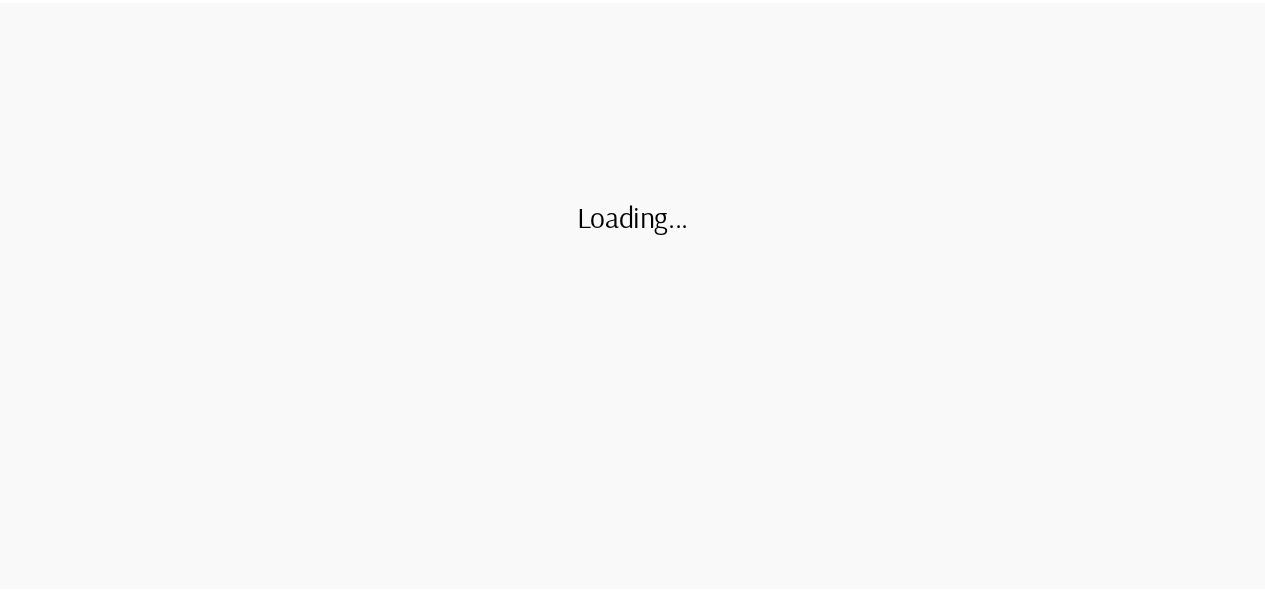 scroll, scrollTop: 0, scrollLeft: 0, axis: both 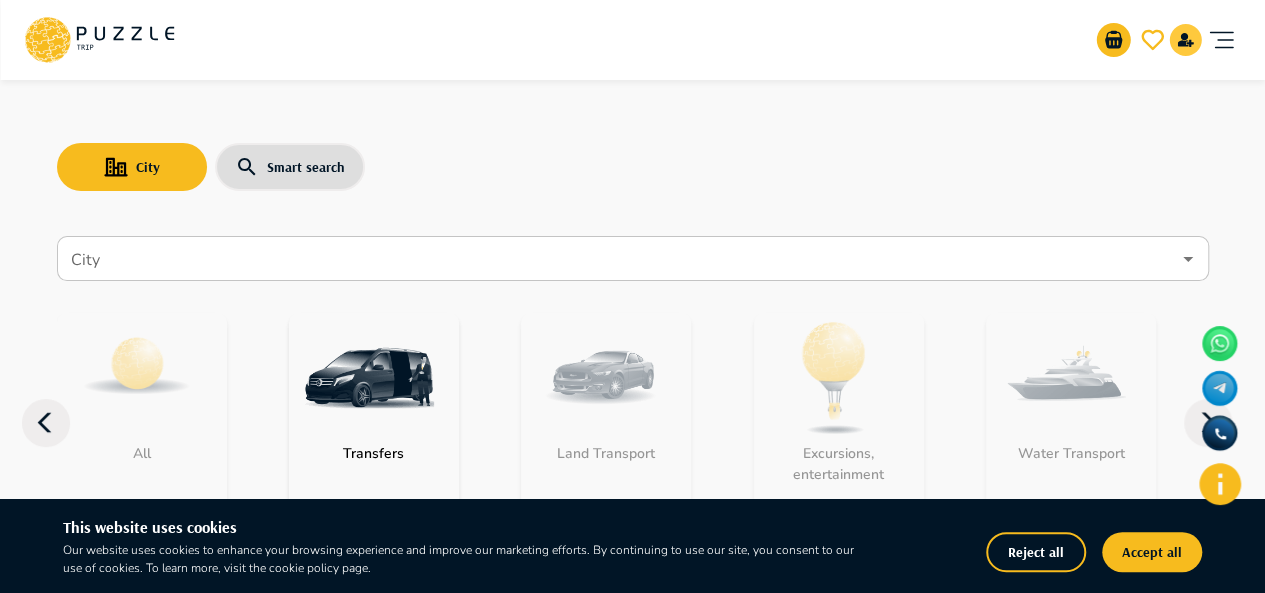 click at bounding box center (1185, 40) 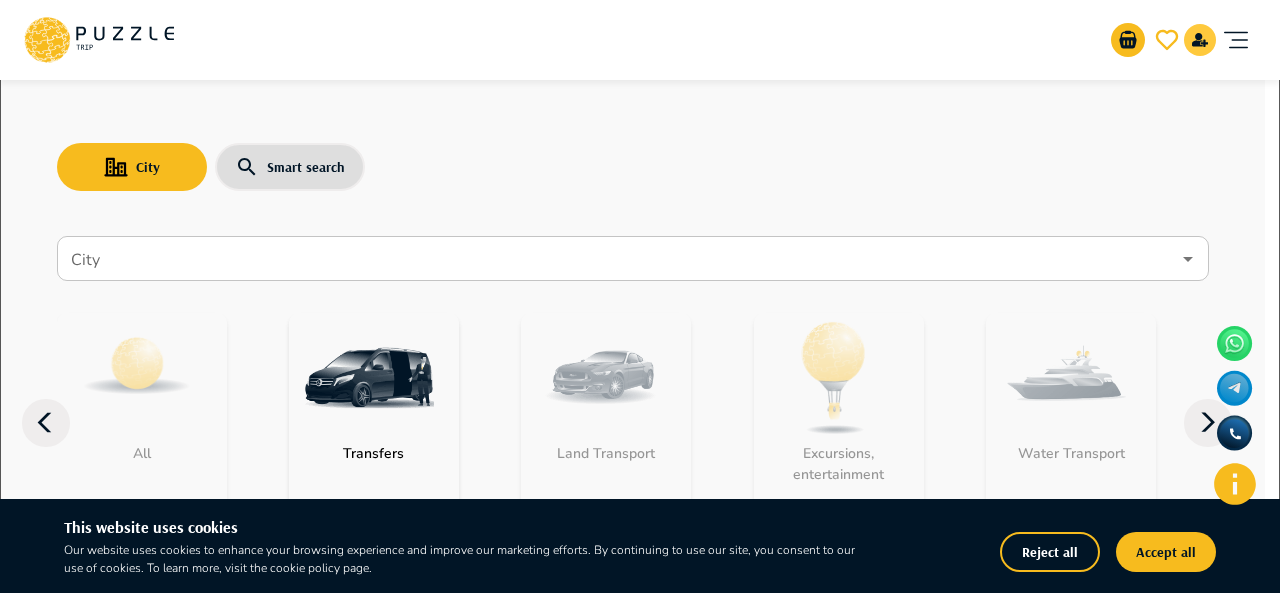 type on "**********" 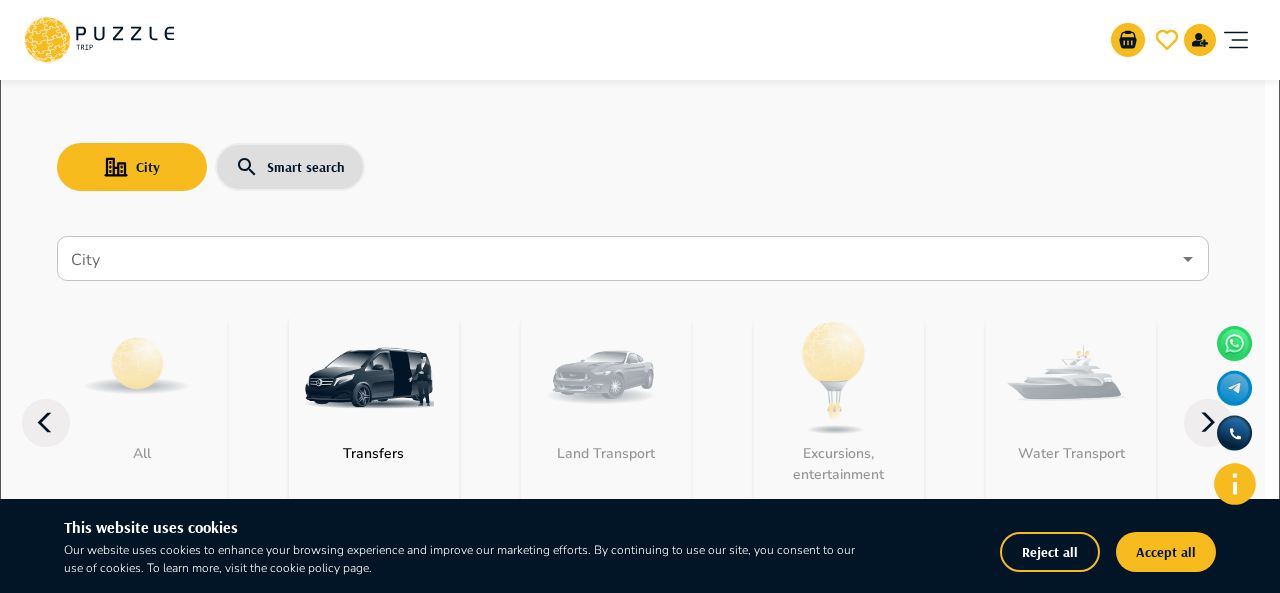 click 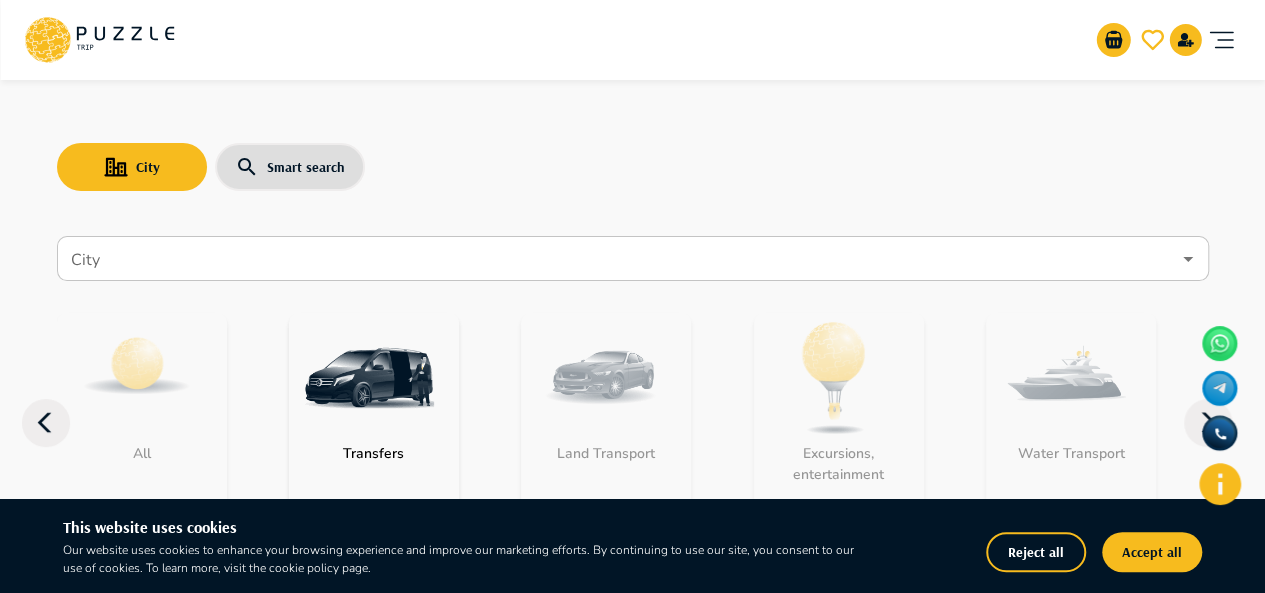 click 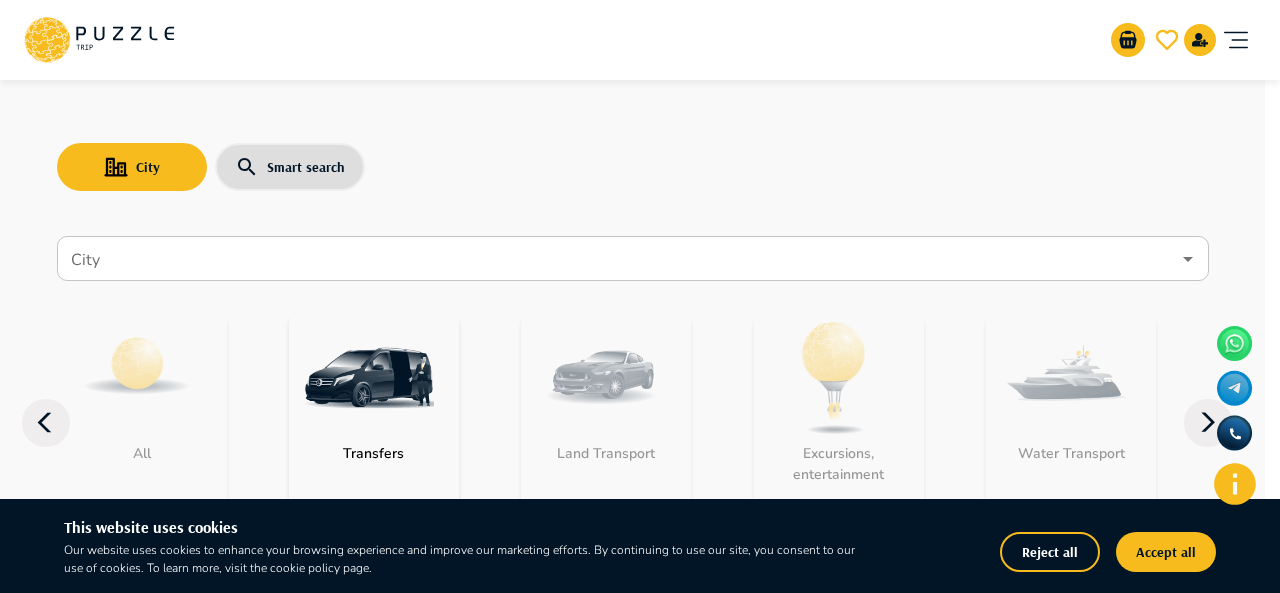 click on "Sign Up" at bounding box center [25, 5011] 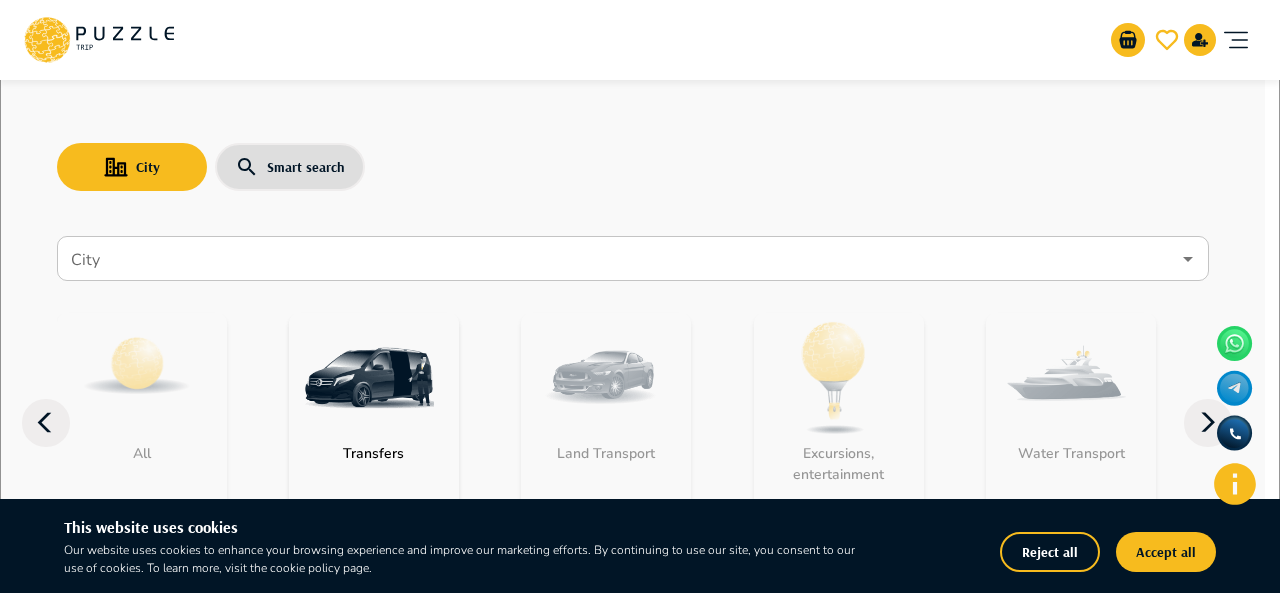 type on "**********" 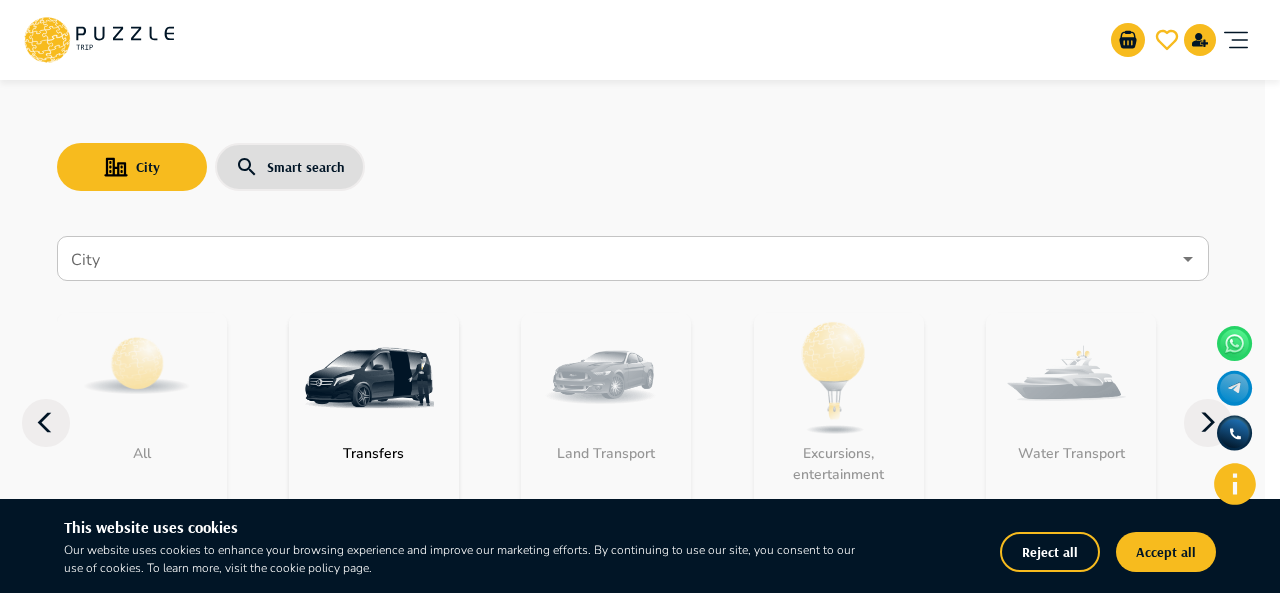 click on "Sign Up" at bounding box center (25, 4973) 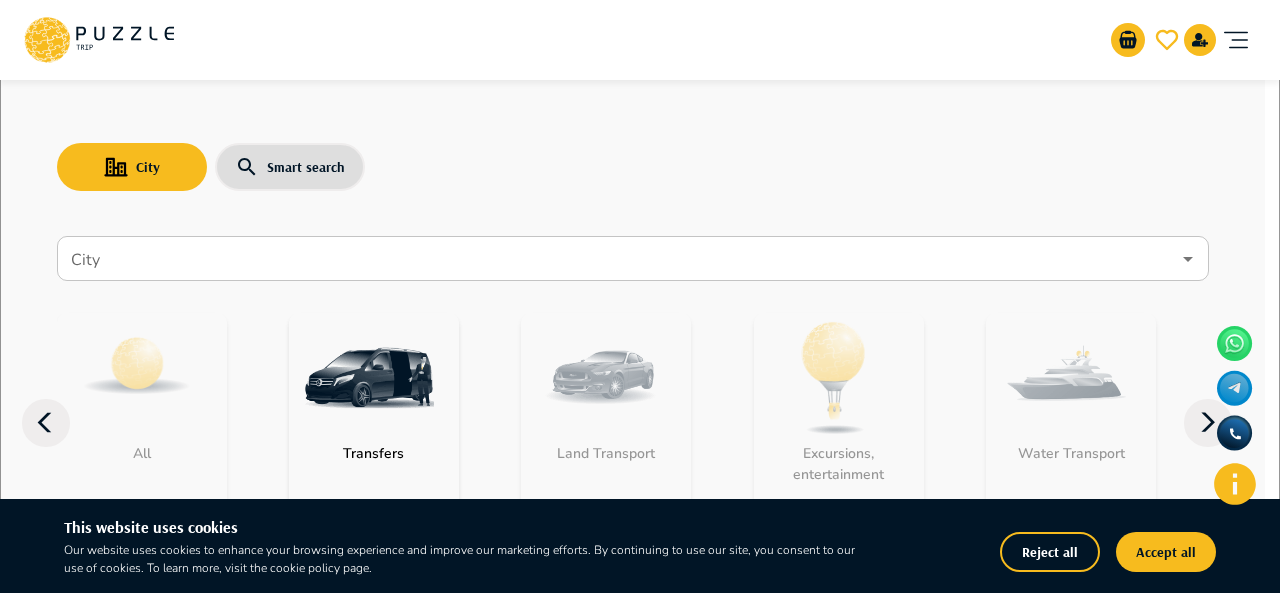 type on "**********" 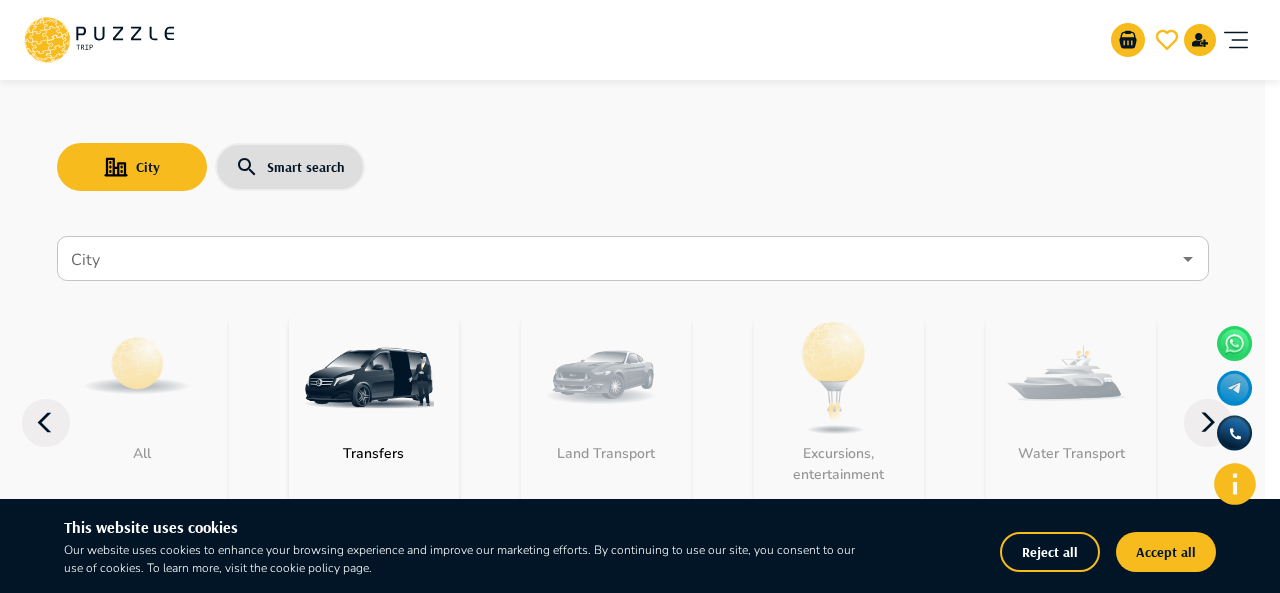 click on "Login" at bounding box center (69, 4973) 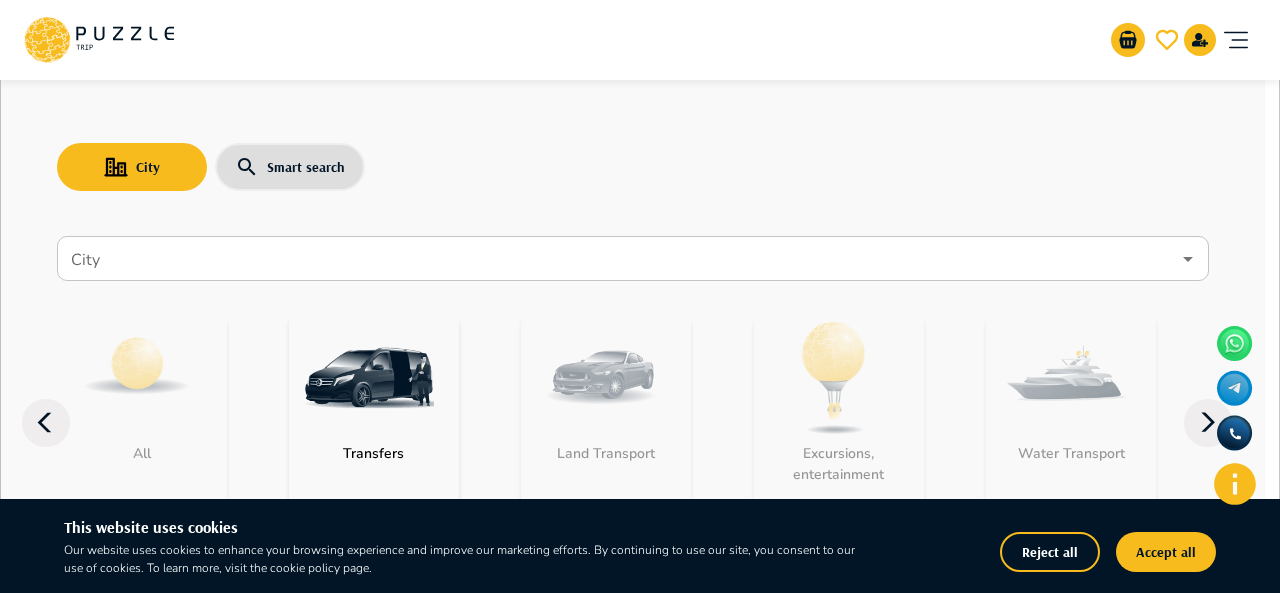 type on "**********" 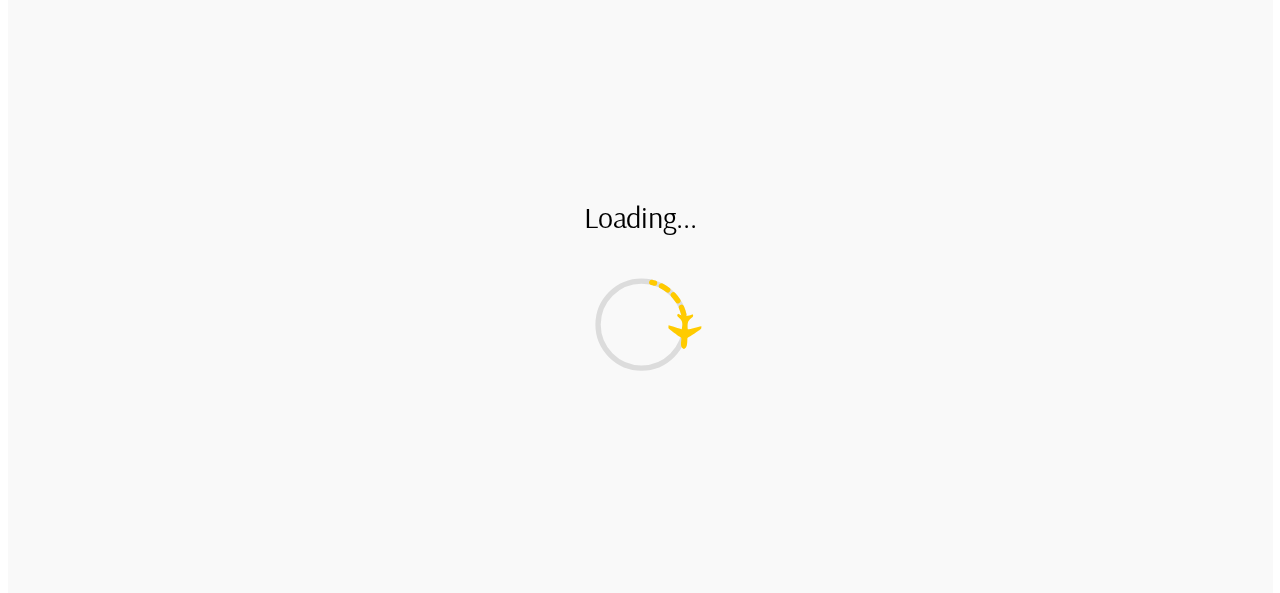 scroll, scrollTop: 0, scrollLeft: 0, axis: both 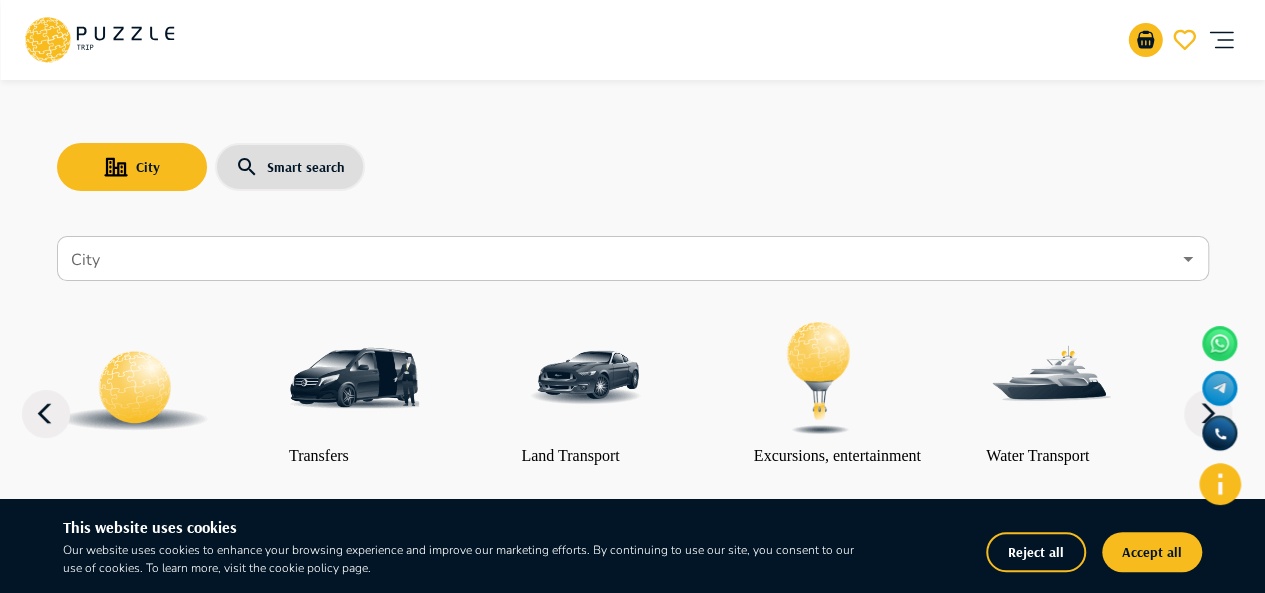 click 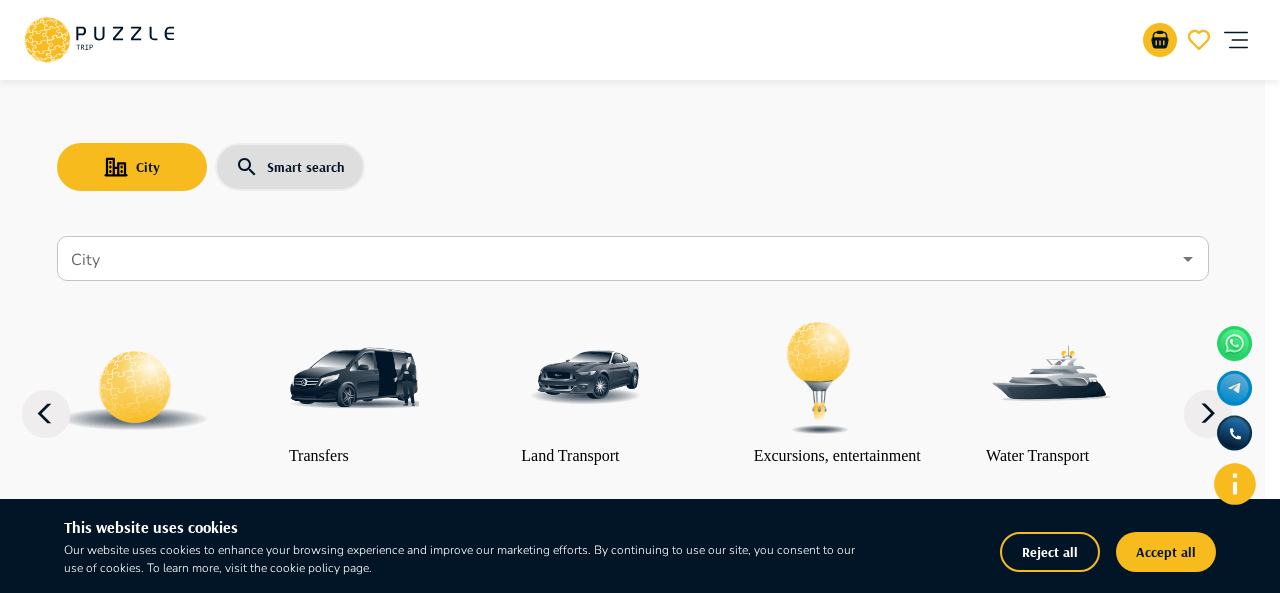 scroll, scrollTop: 261, scrollLeft: 0, axis: vertical 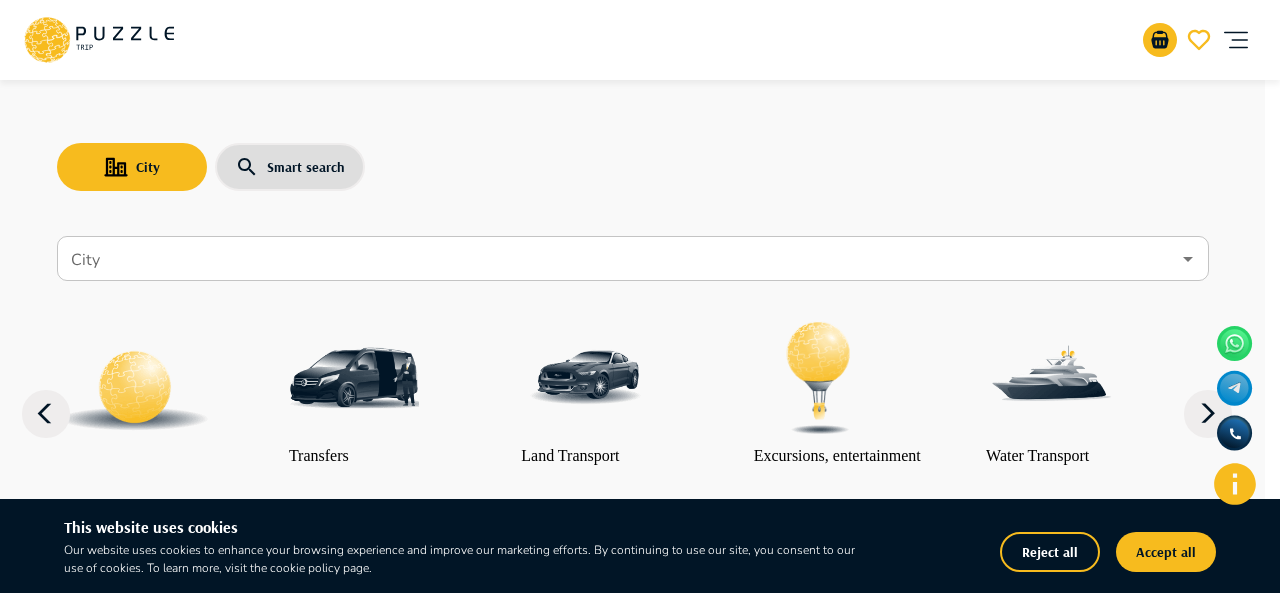 click on "Profile management" at bounding box center [632, 5053] 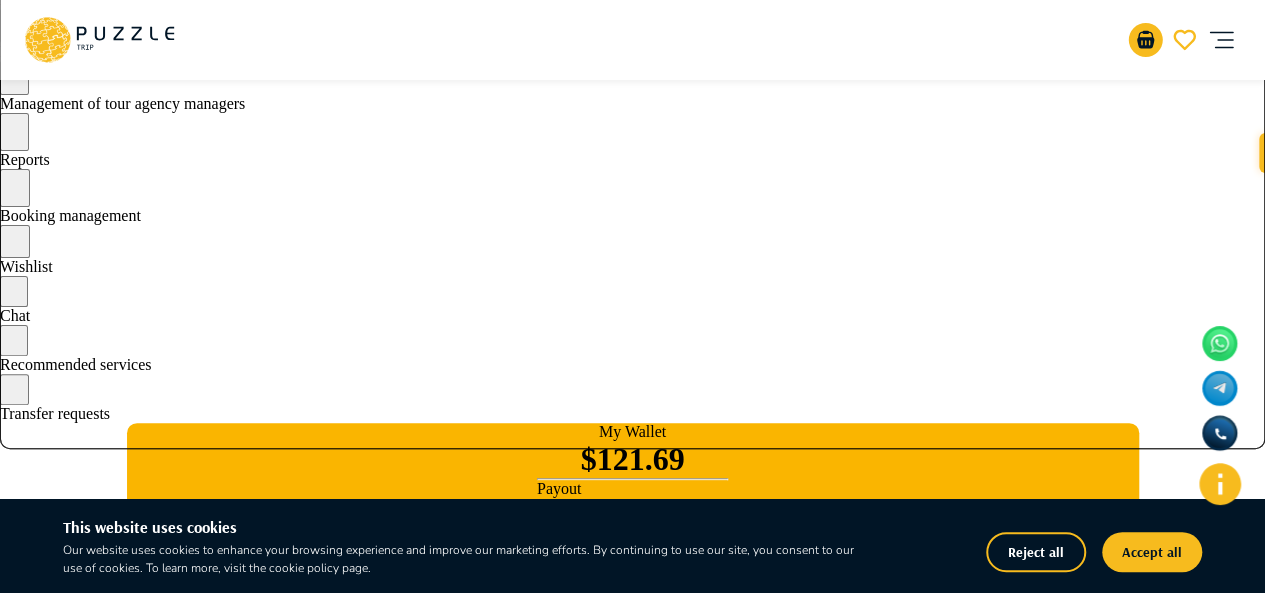 scroll, scrollTop: 100, scrollLeft: 0, axis: vertical 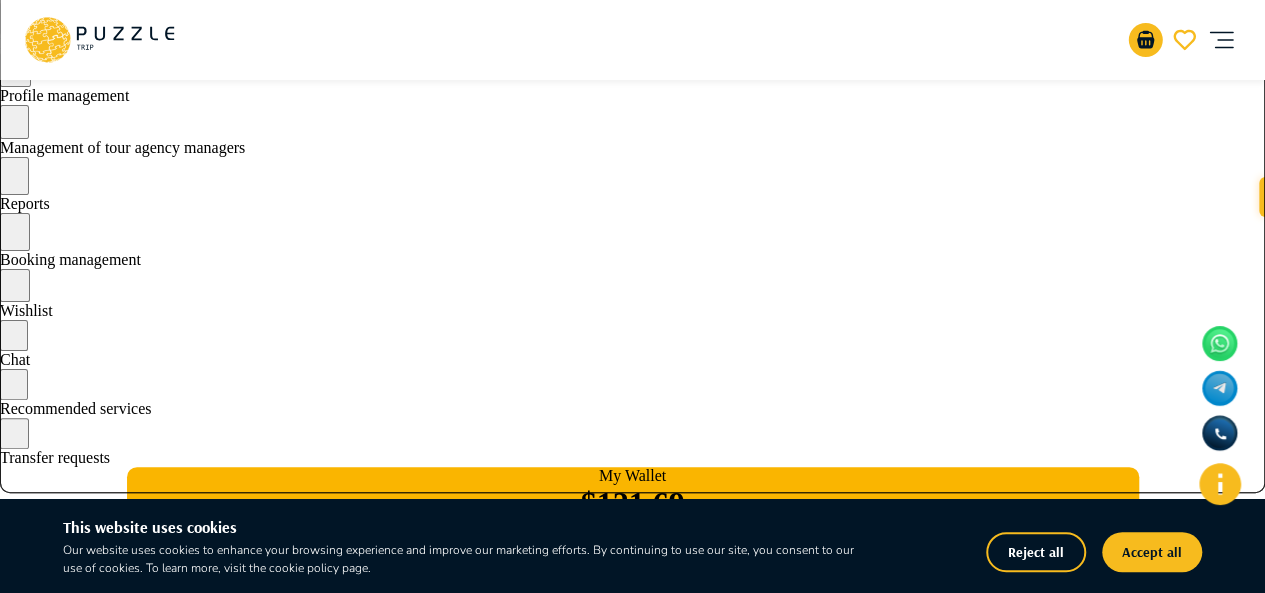 click on "Reports" at bounding box center (25, 203) 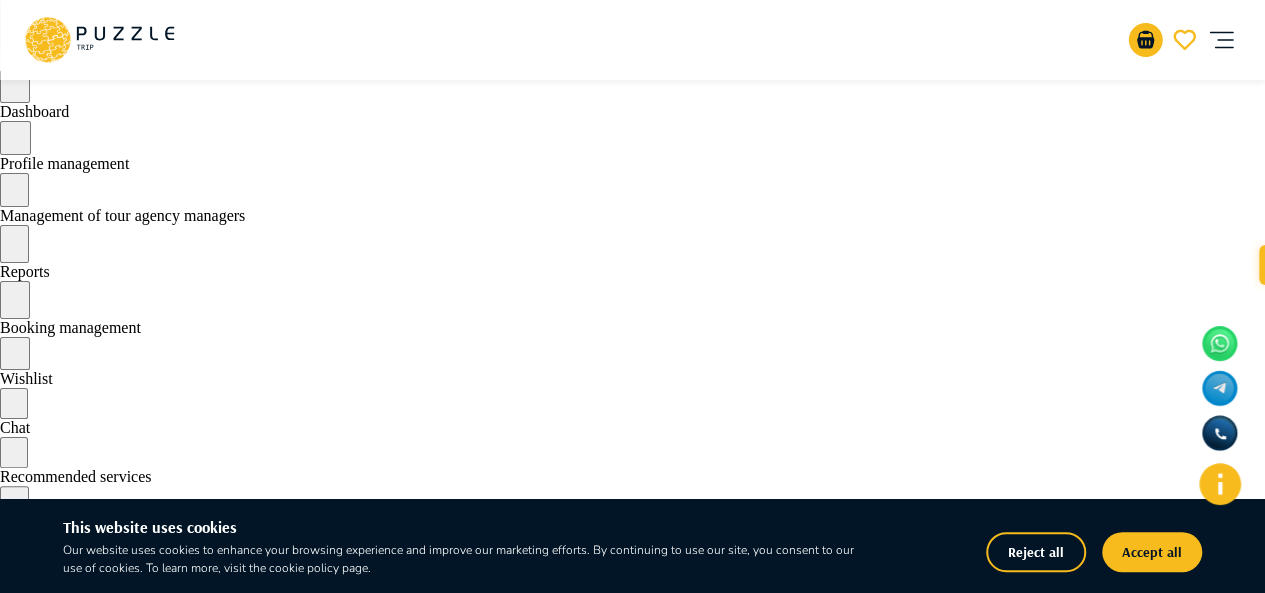 scroll, scrollTop: 0, scrollLeft: 0, axis: both 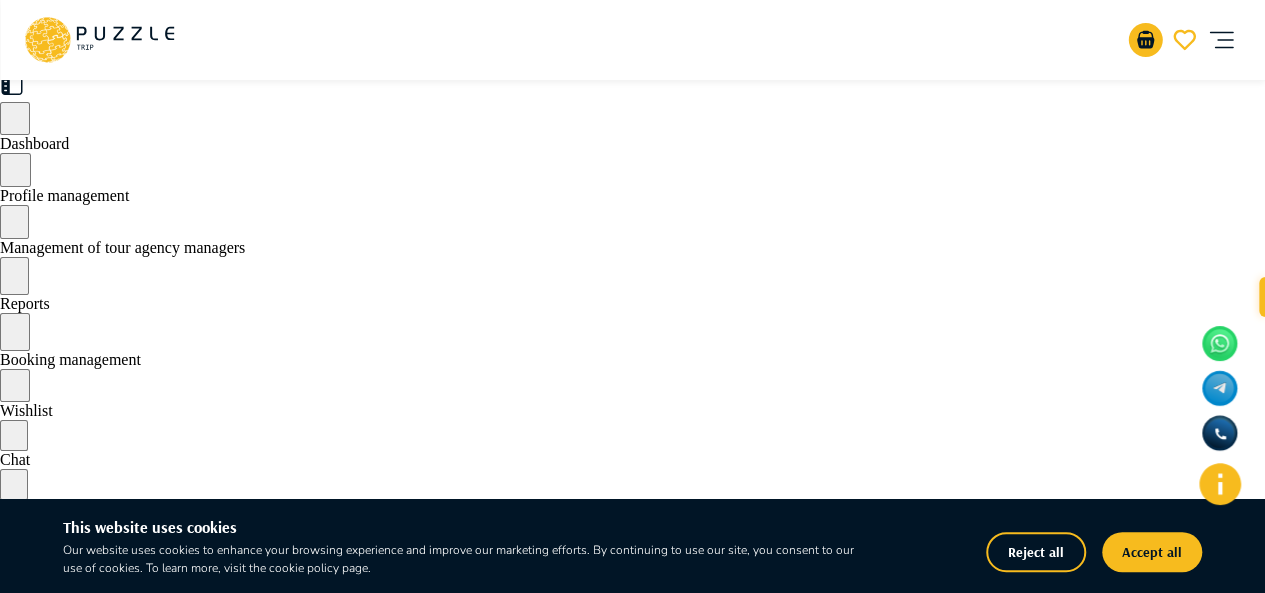 click 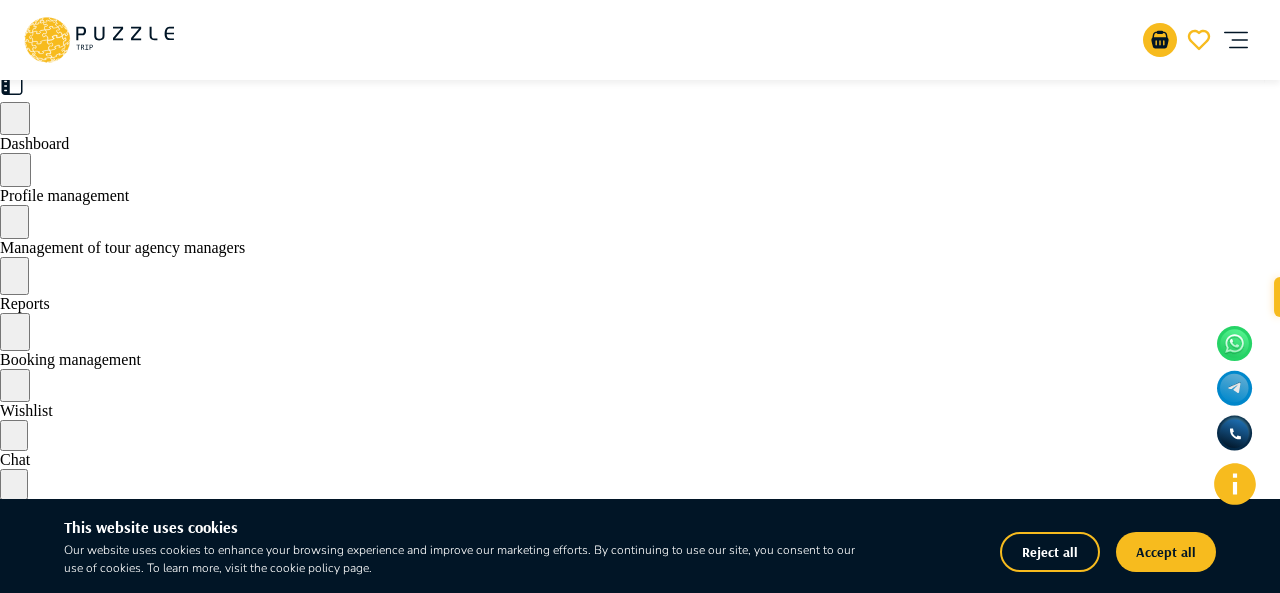 click on "Dashboard" at bounding box center [632, 3823] 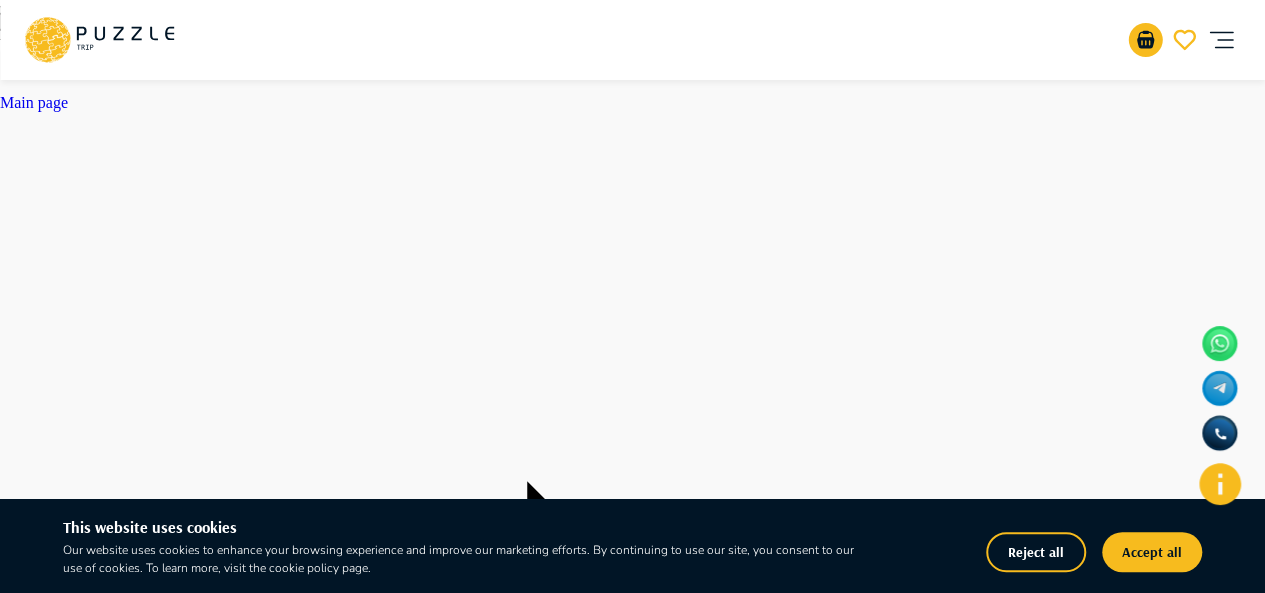 scroll, scrollTop: 658, scrollLeft: 0, axis: vertical 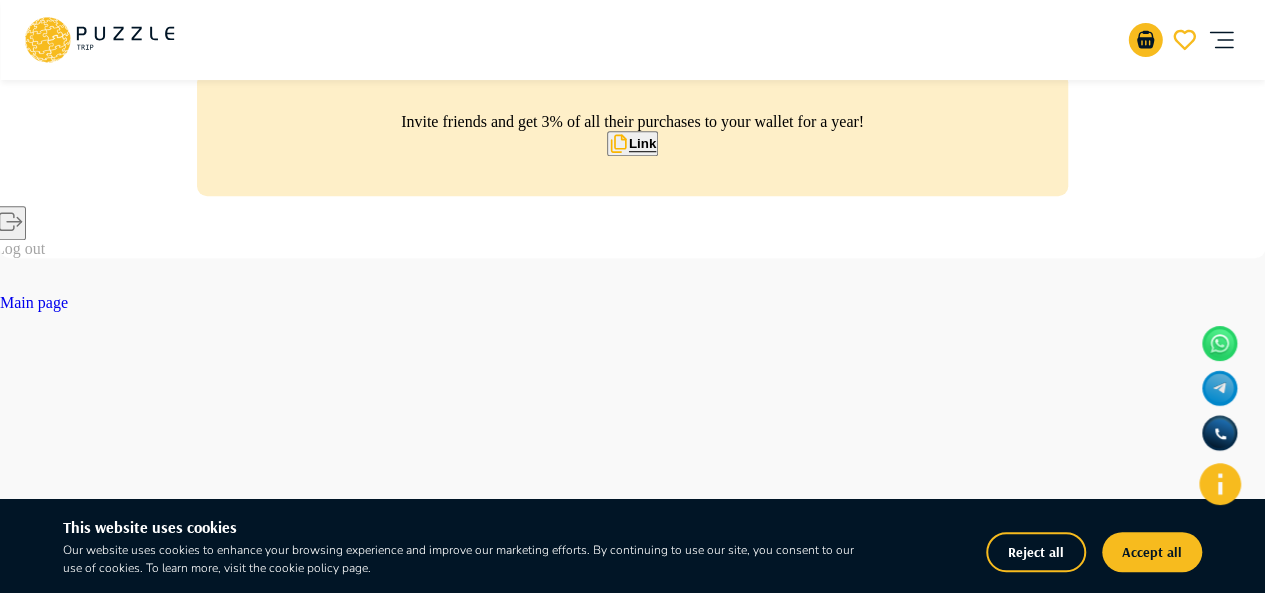 click on "Invite friends and get 3% of all their purchases to your wallet for a year!" at bounding box center [632, 122] 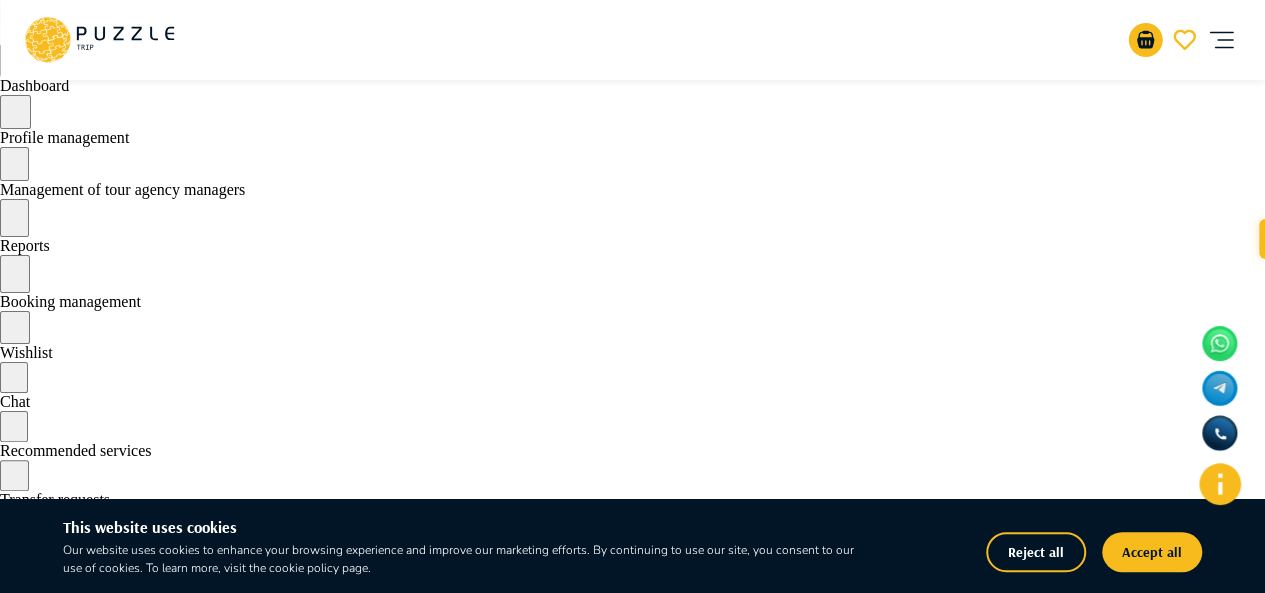 scroll, scrollTop: 0, scrollLeft: 0, axis: both 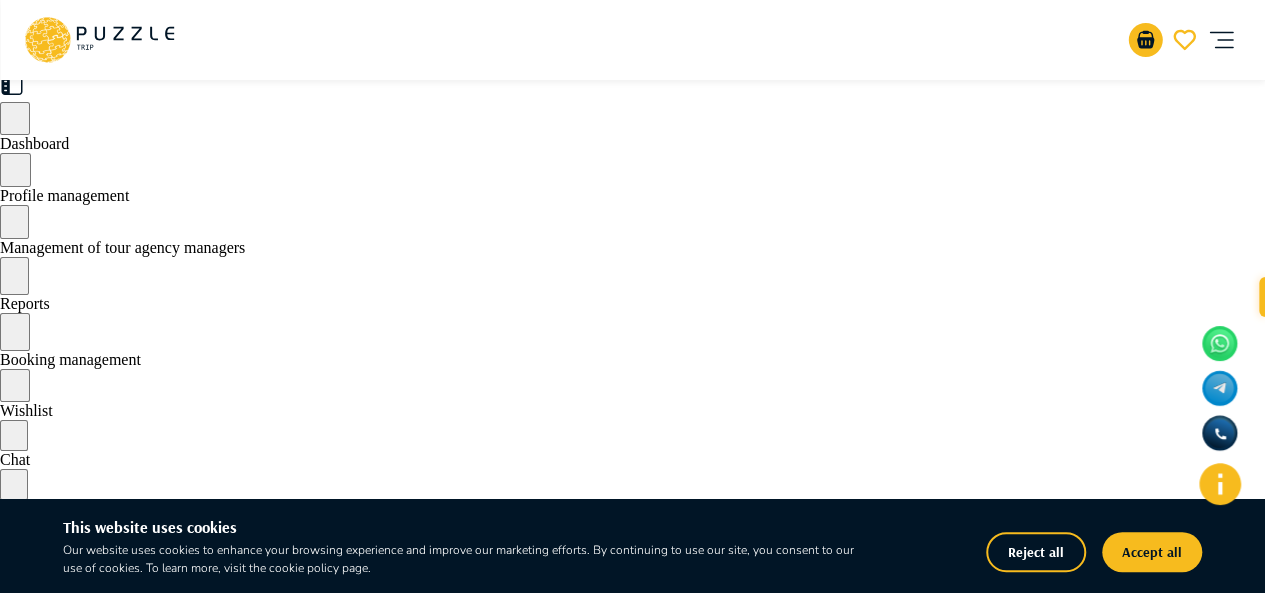 click on "Profile management" at bounding box center [64, 195] 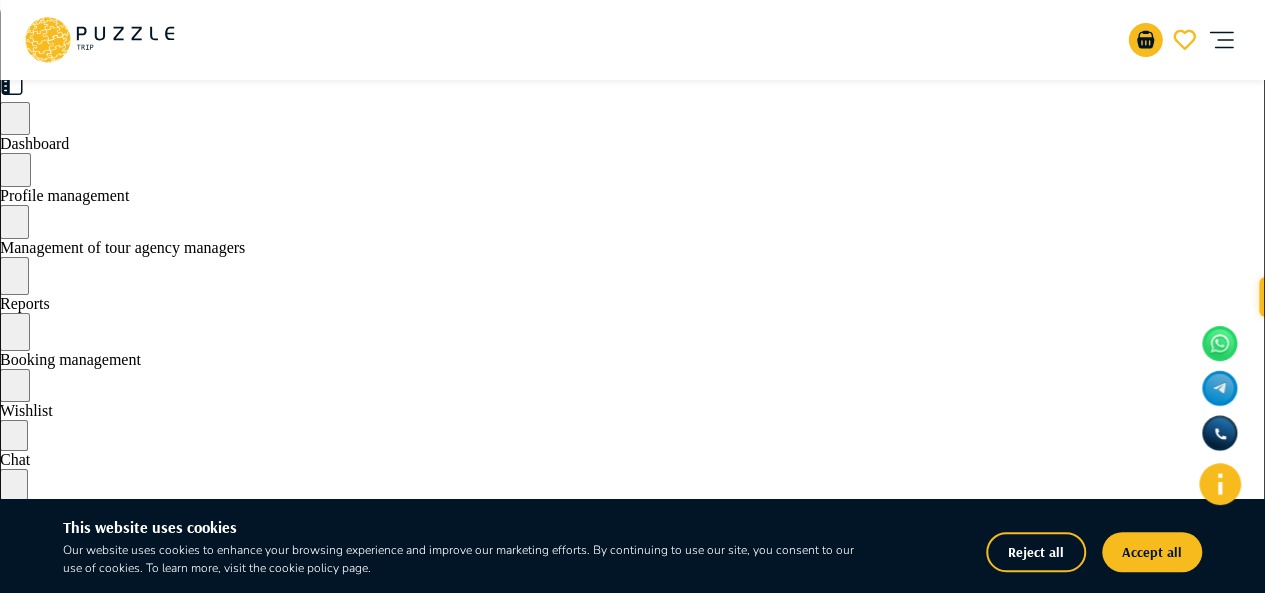 click 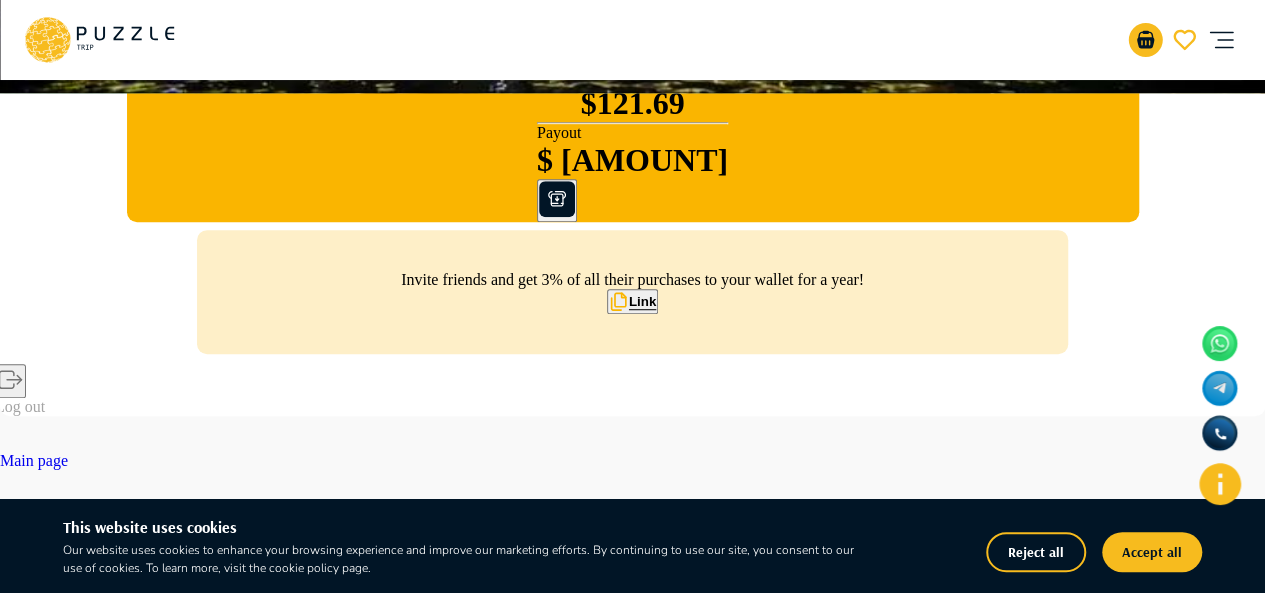 scroll, scrollTop: 700, scrollLeft: 0, axis: vertical 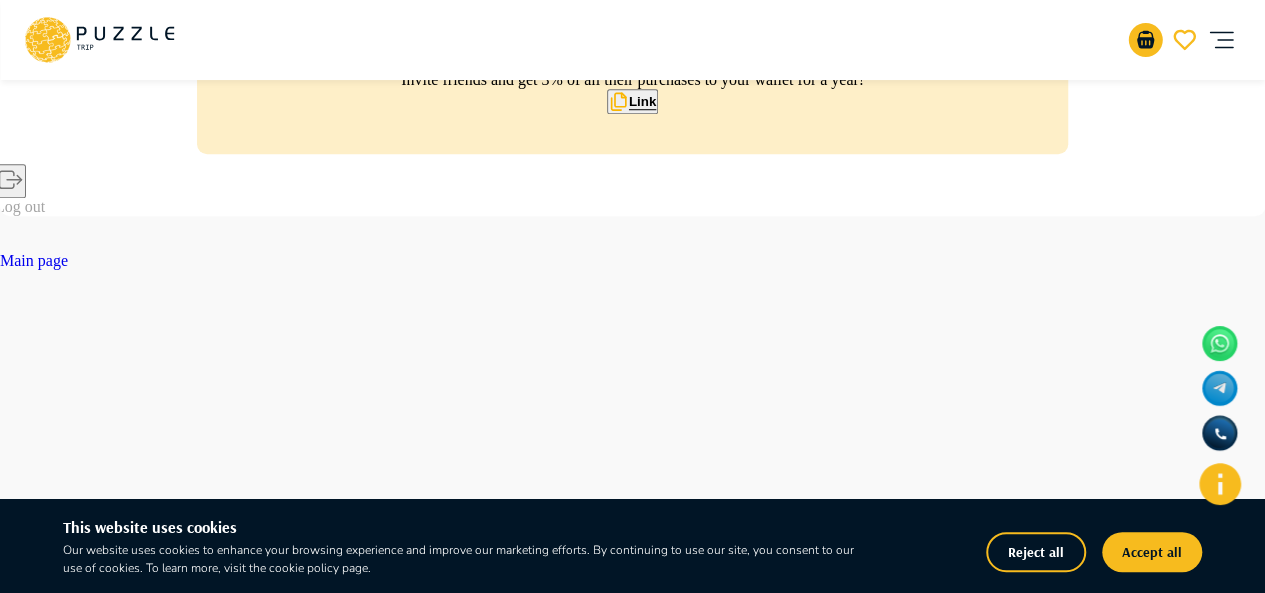 click at bounding box center (632, -404) 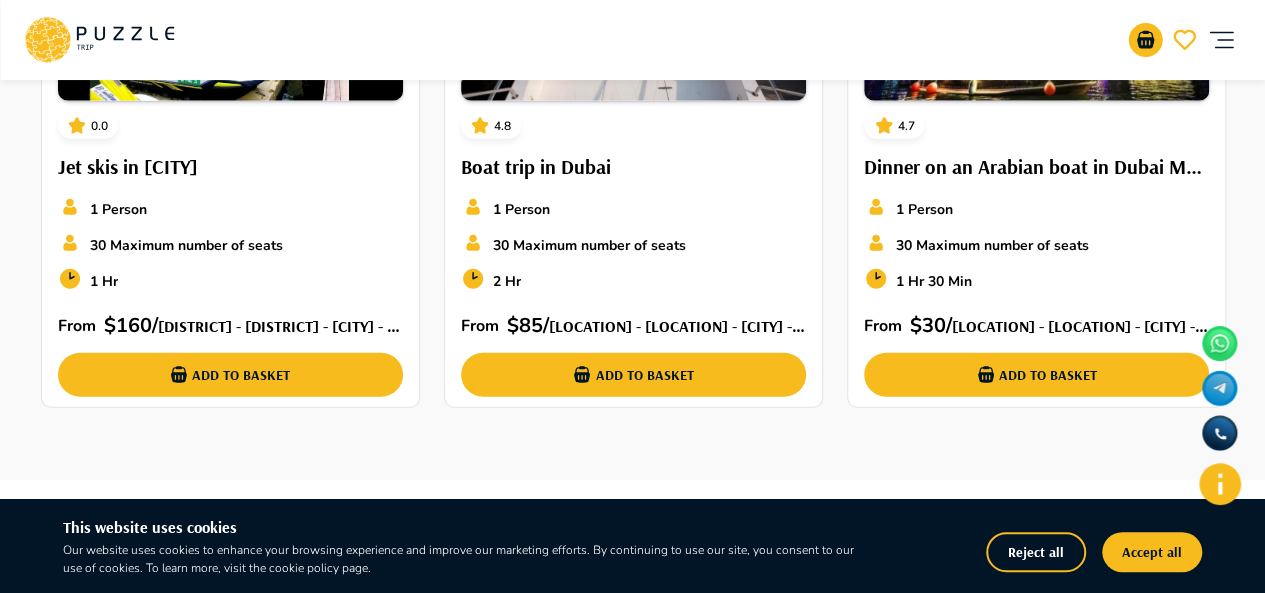 scroll, scrollTop: 2600, scrollLeft: 0, axis: vertical 